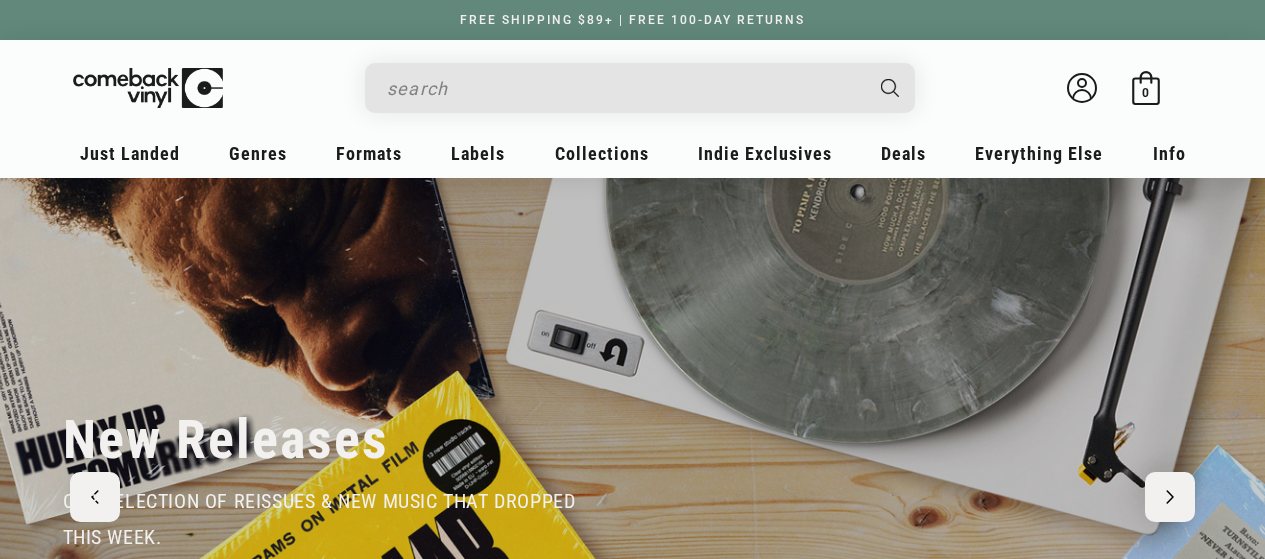 scroll, scrollTop: 0, scrollLeft: 0, axis: both 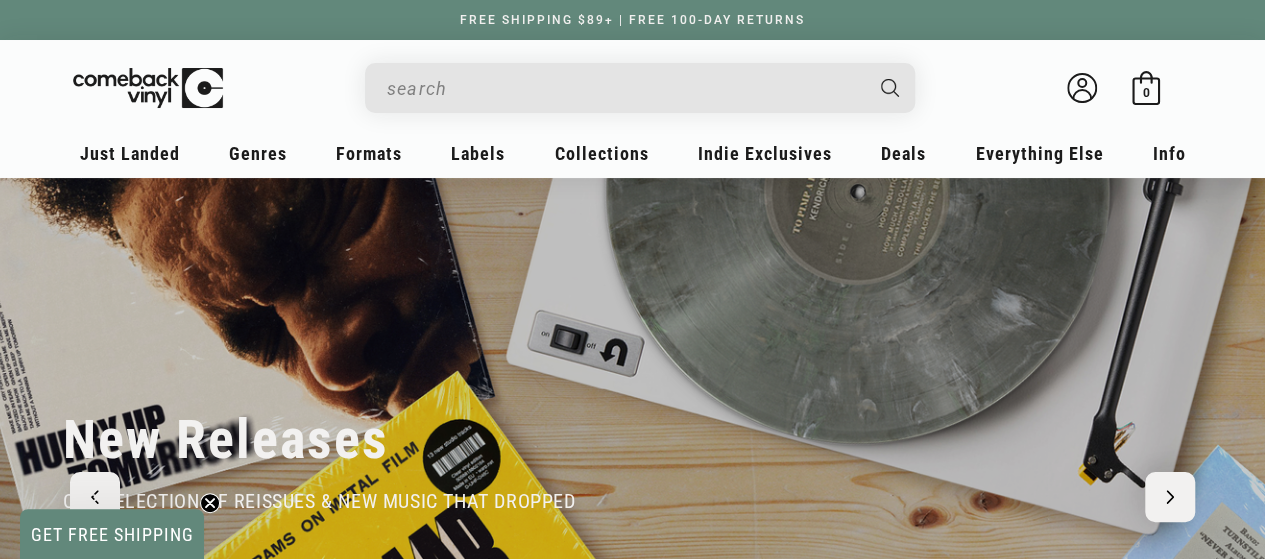 click at bounding box center [624, 88] 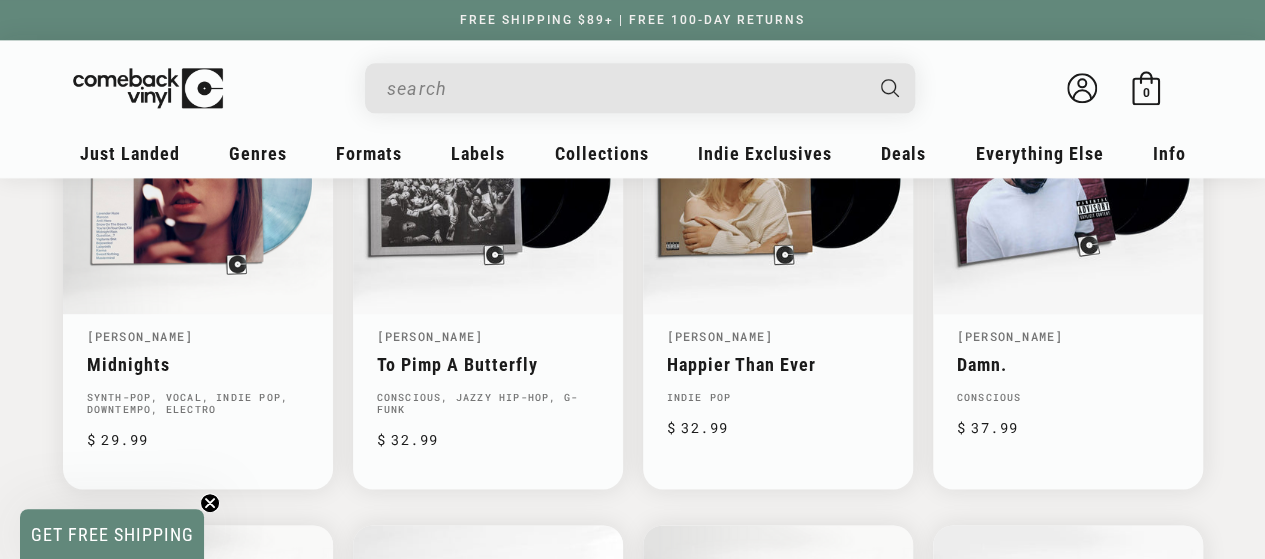scroll, scrollTop: 1249, scrollLeft: 0, axis: vertical 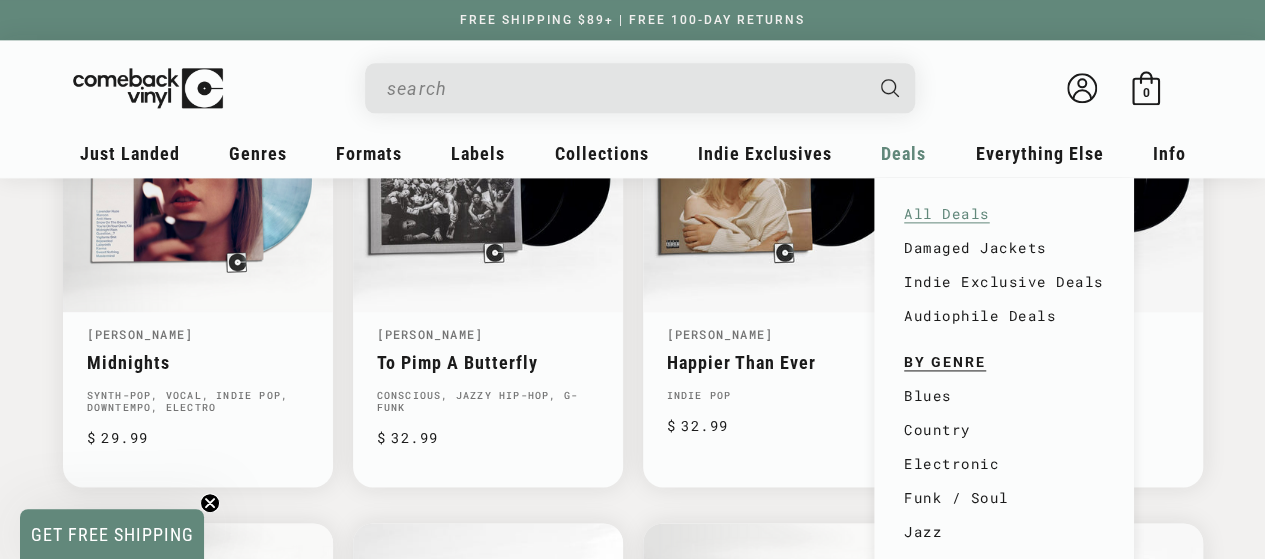 click on "All Deals" at bounding box center [1004, 214] 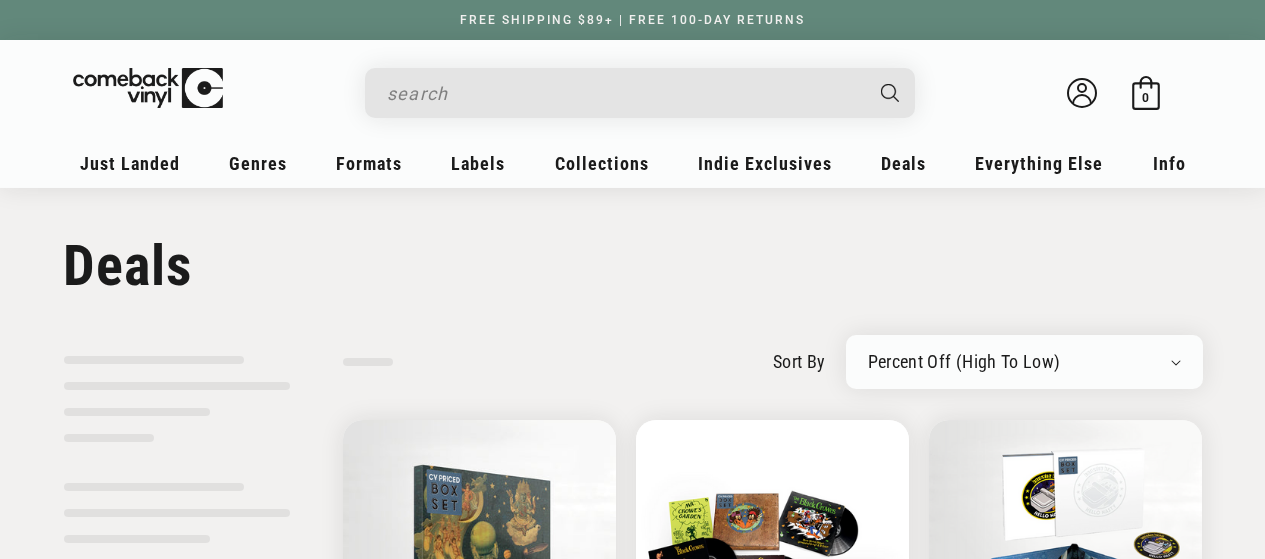 scroll, scrollTop: 0, scrollLeft: 0, axis: both 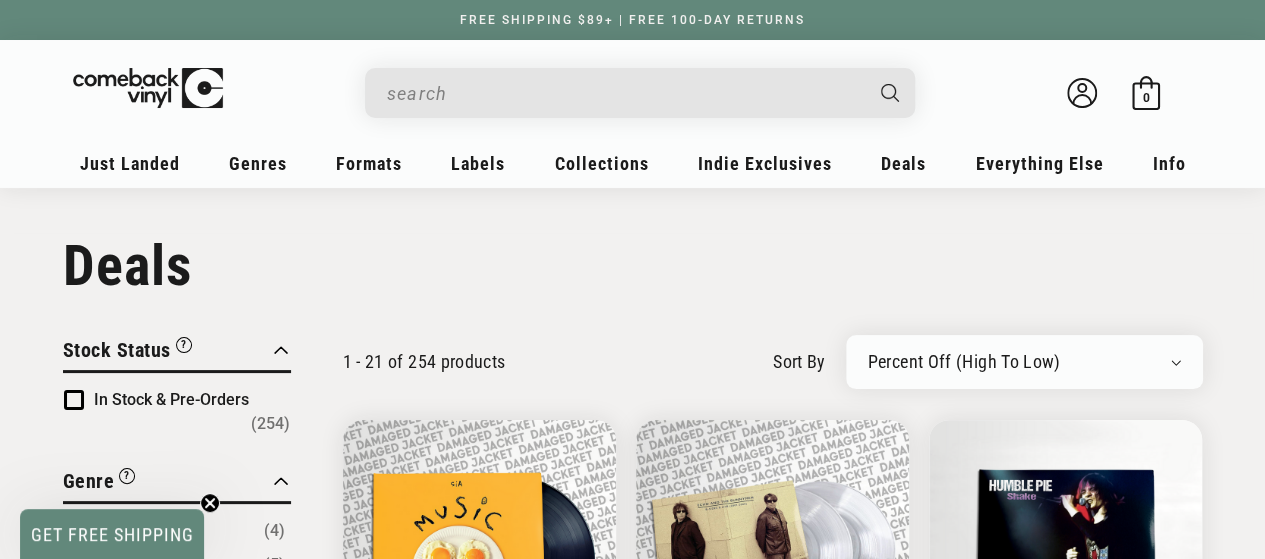 click on "Newly Added Popularity Artist (A-Z) Price (High To Low) Price (Low To High) Percent Off (High To Low)" at bounding box center (1024, 362) 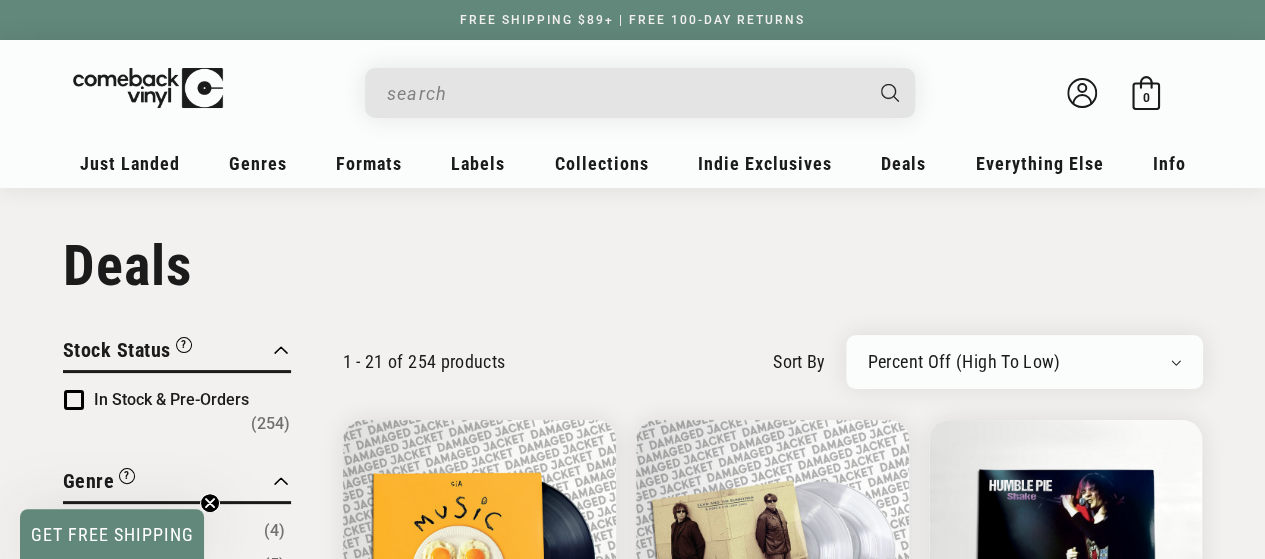 click on "Newly Added Popularity Artist (A-Z) Price (High To Low) Price (Low To High) Percent Off (High To Low)" at bounding box center (1024, 362) 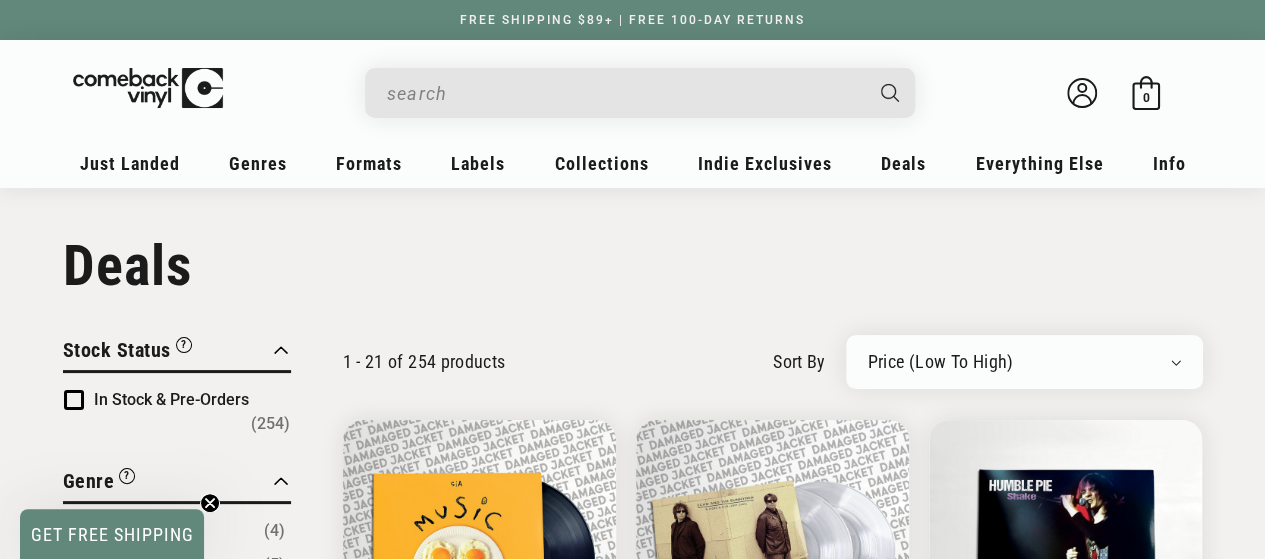 click on "Newly Added Popularity Artist (A-Z) Price (High To Low) Price (Low To High) Percent Off (High To Low)" at bounding box center (1024, 362) 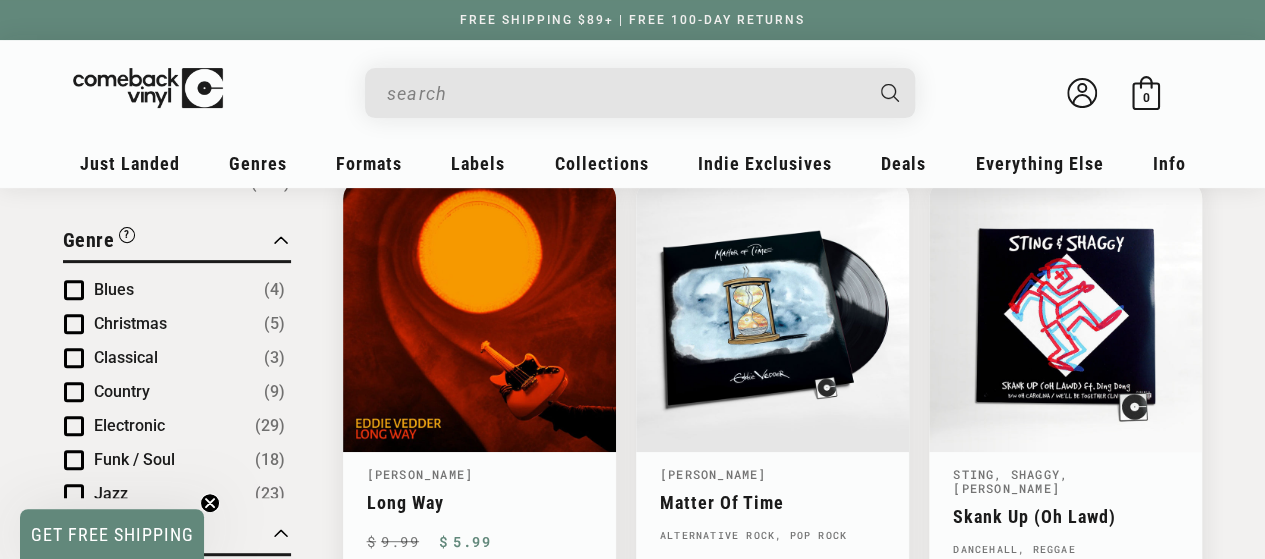 scroll, scrollTop: 242, scrollLeft: 0, axis: vertical 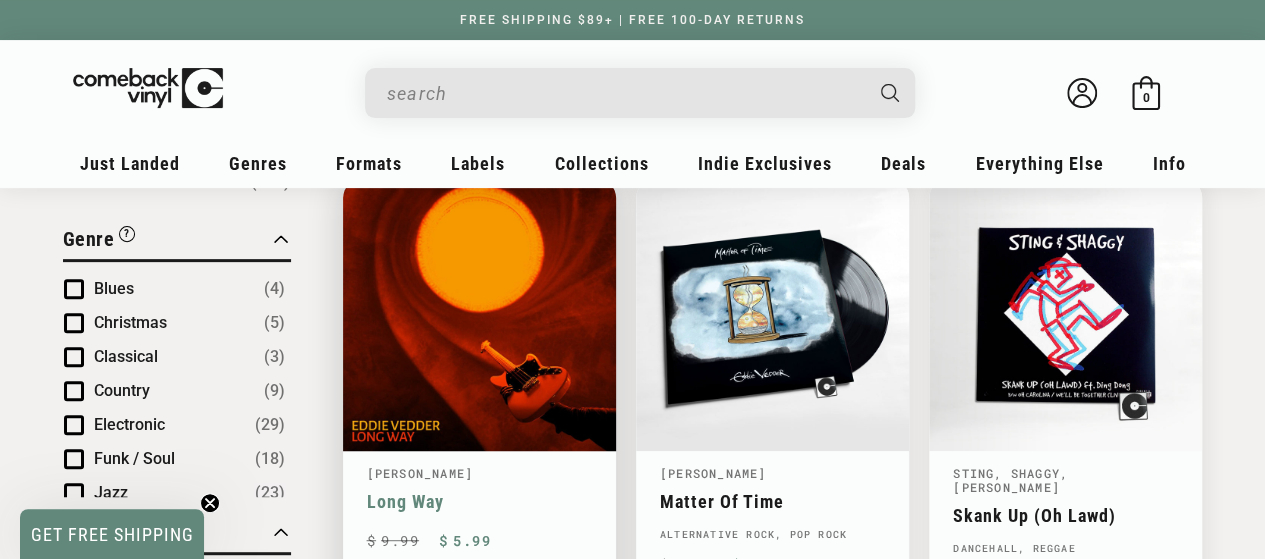 click on "Long Way" at bounding box center [479, 501] 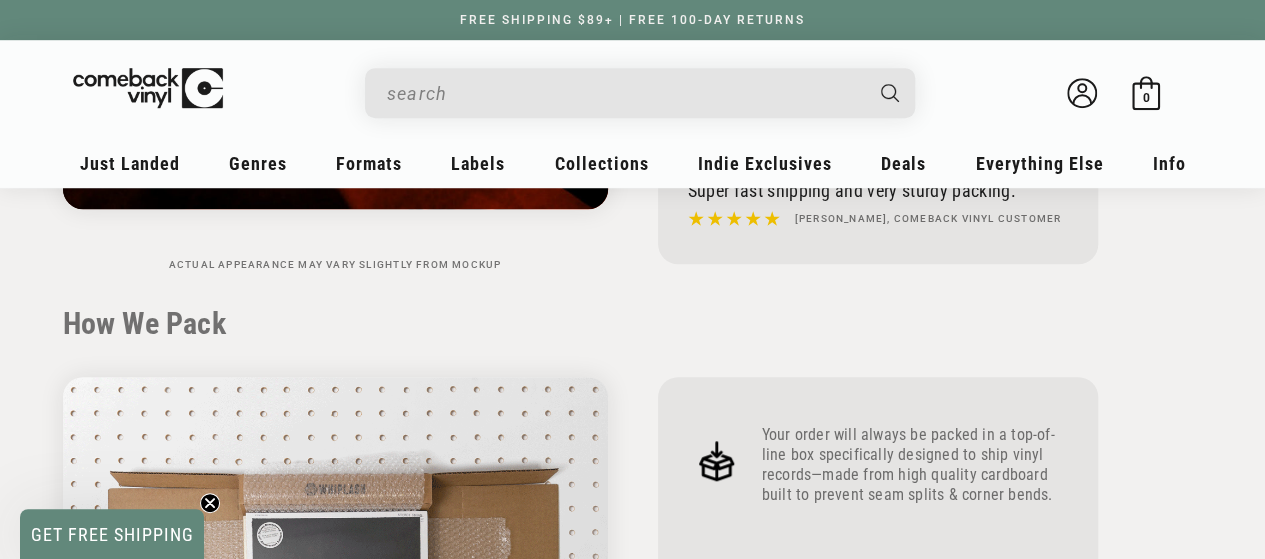 scroll, scrollTop: 630, scrollLeft: 0, axis: vertical 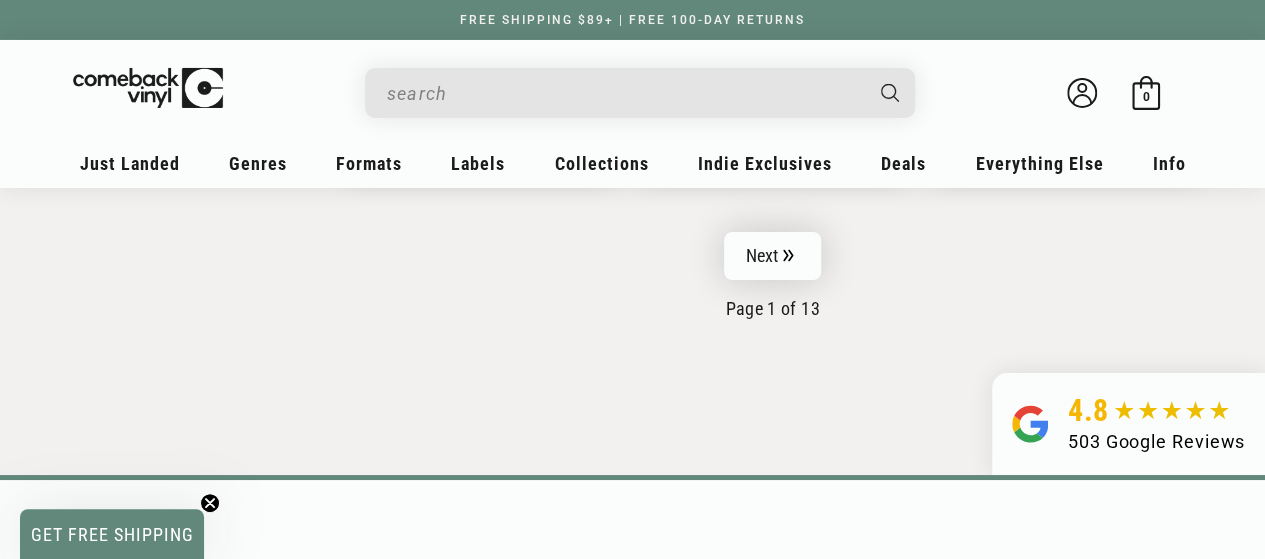 click on "Next" at bounding box center [773, 256] 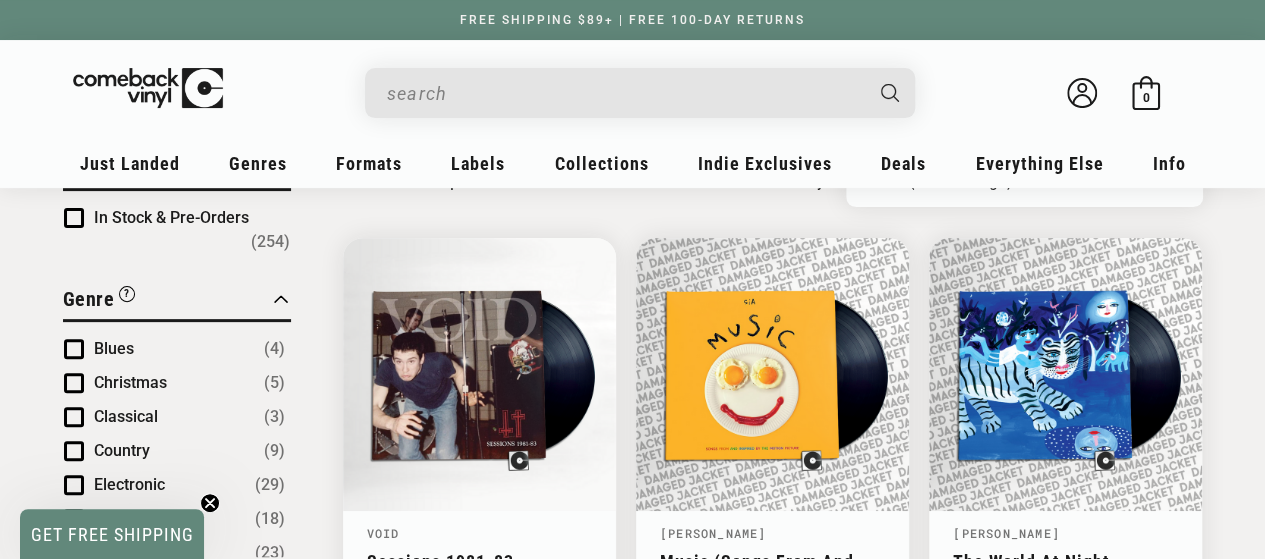 scroll, scrollTop: 216, scrollLeft: 0, axis: vertical 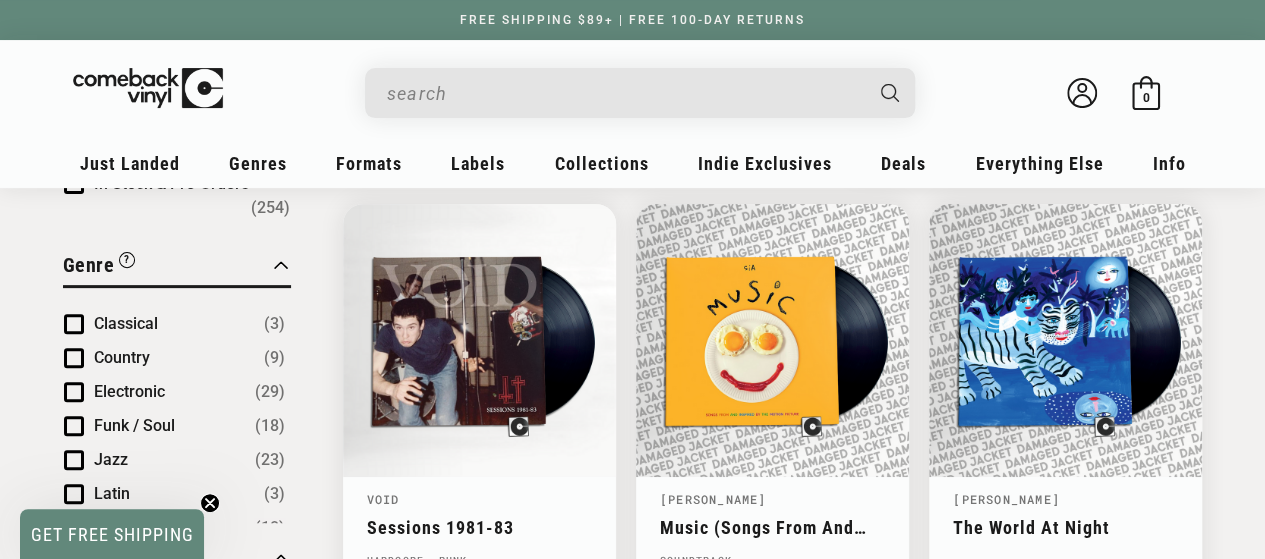click at bounding box center (74, 358) 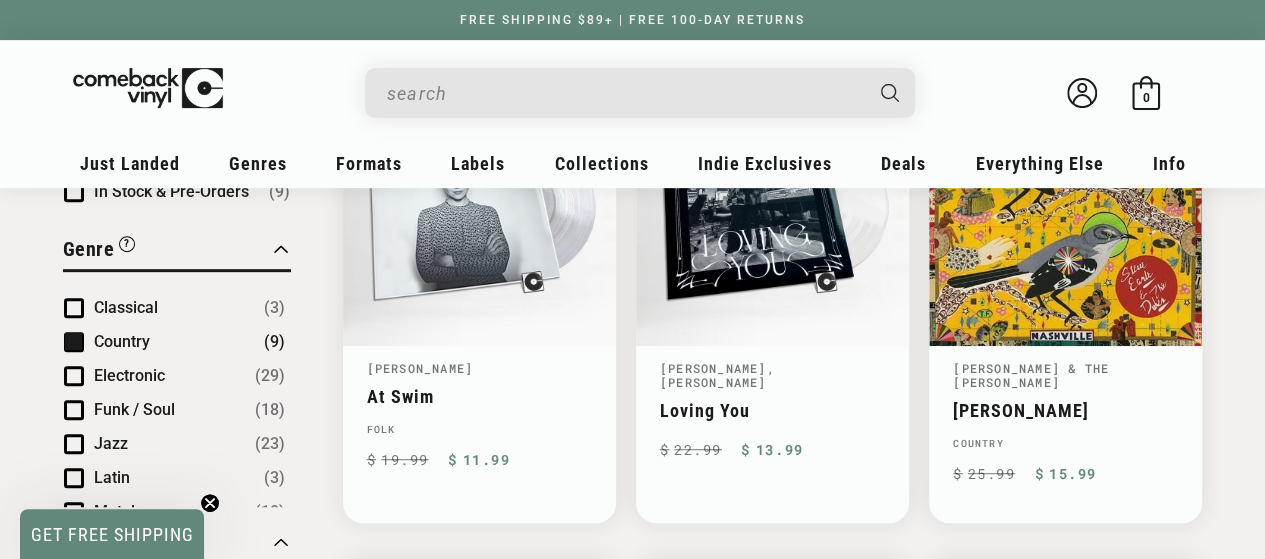 scroll, scrollTop: 350, scrollLeft: 0, axis: vertical 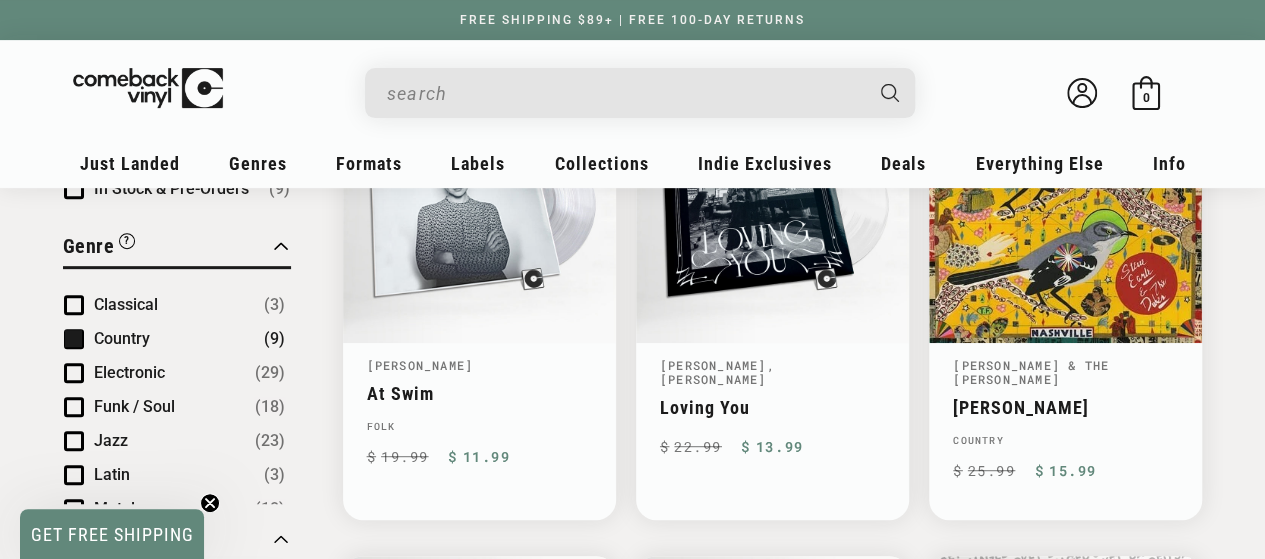 click at bounding box center [74, 373] 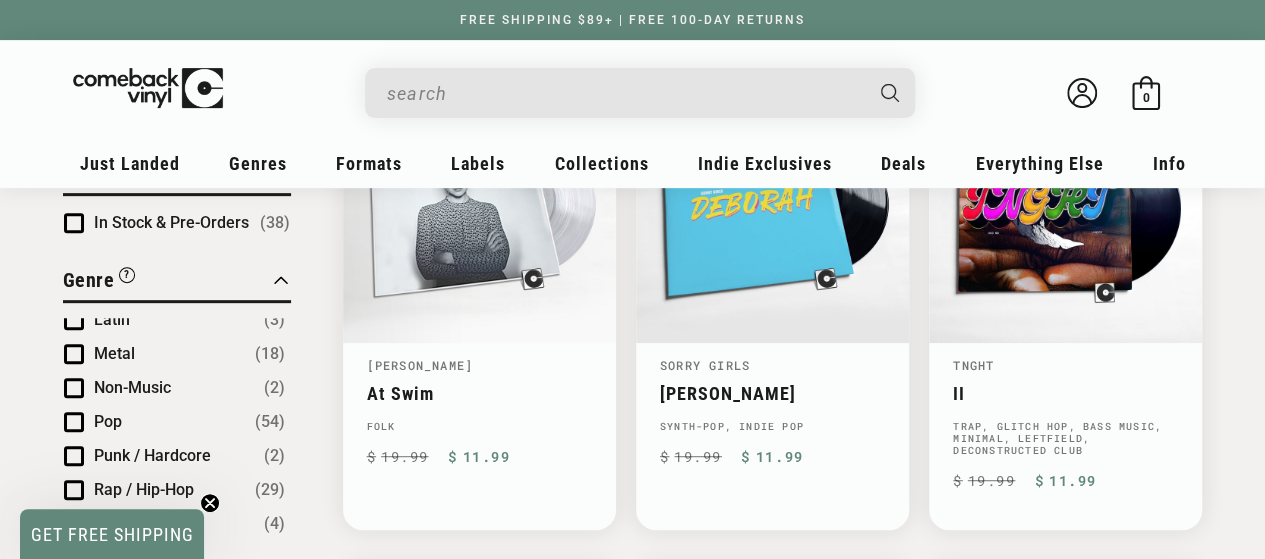 scroll, scrollTop: 258, scrollLeft: 0, axis: vertical 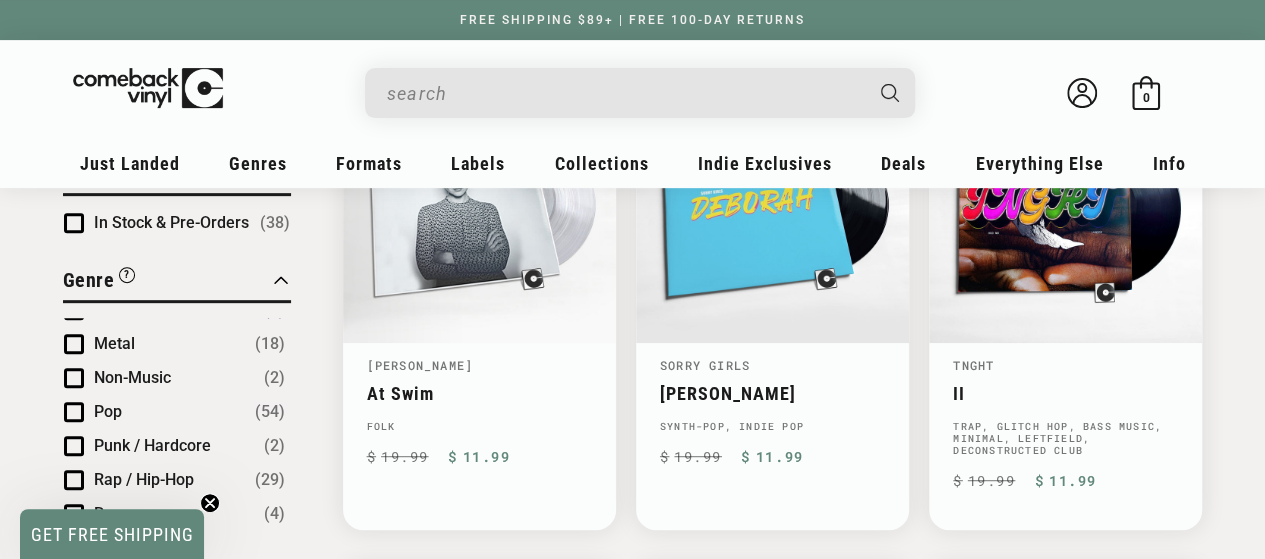 click at bounding box center [74, 344] 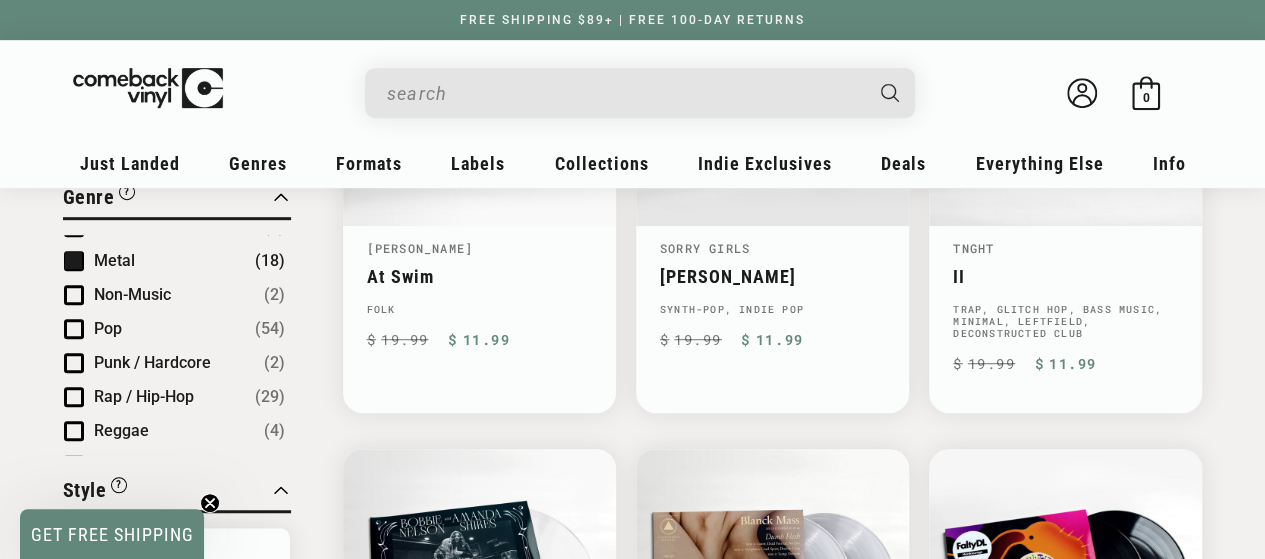 scroll, scrollTop: 470, scrollLeft: 0, axis: vertical 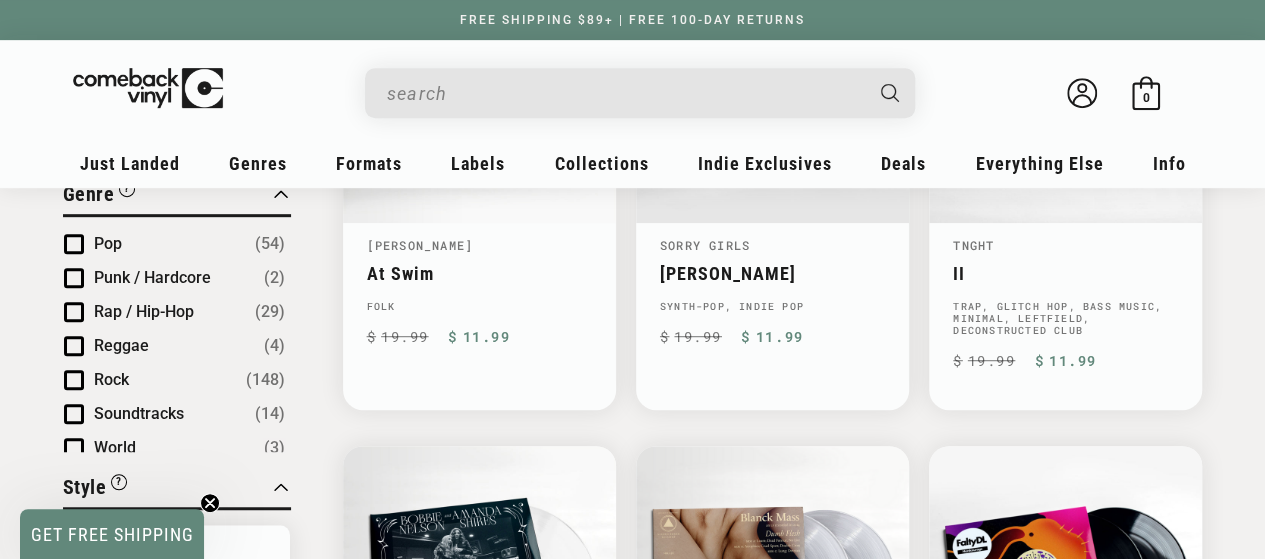 click on "Rock" at bounding box center (111, 379) 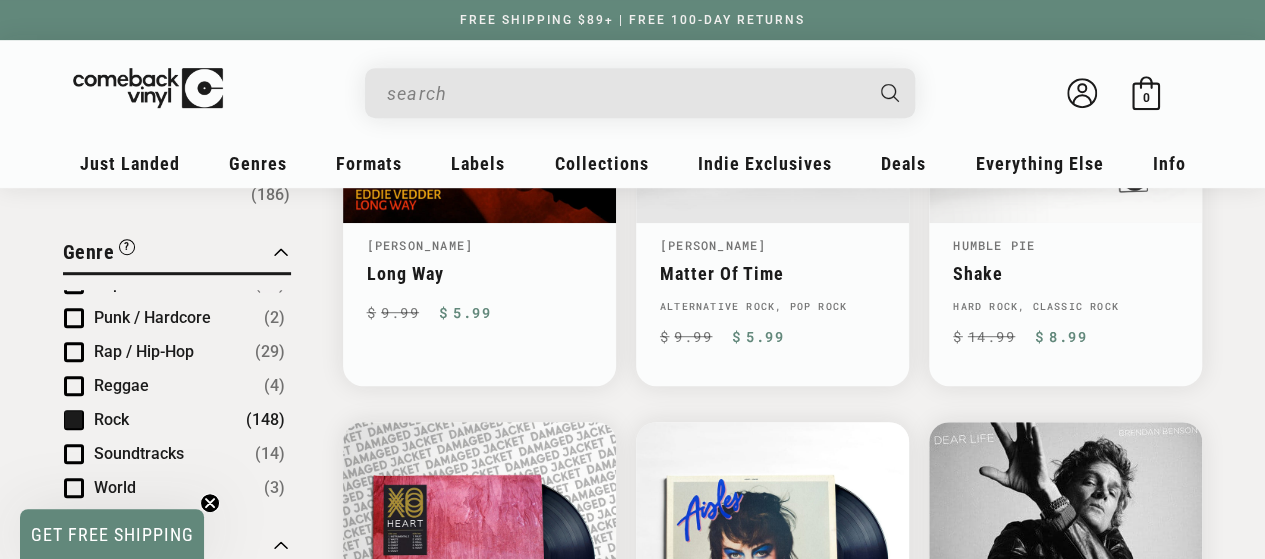 scroll, scrollTop: 358, scrollLeft: 0, axis: vertical 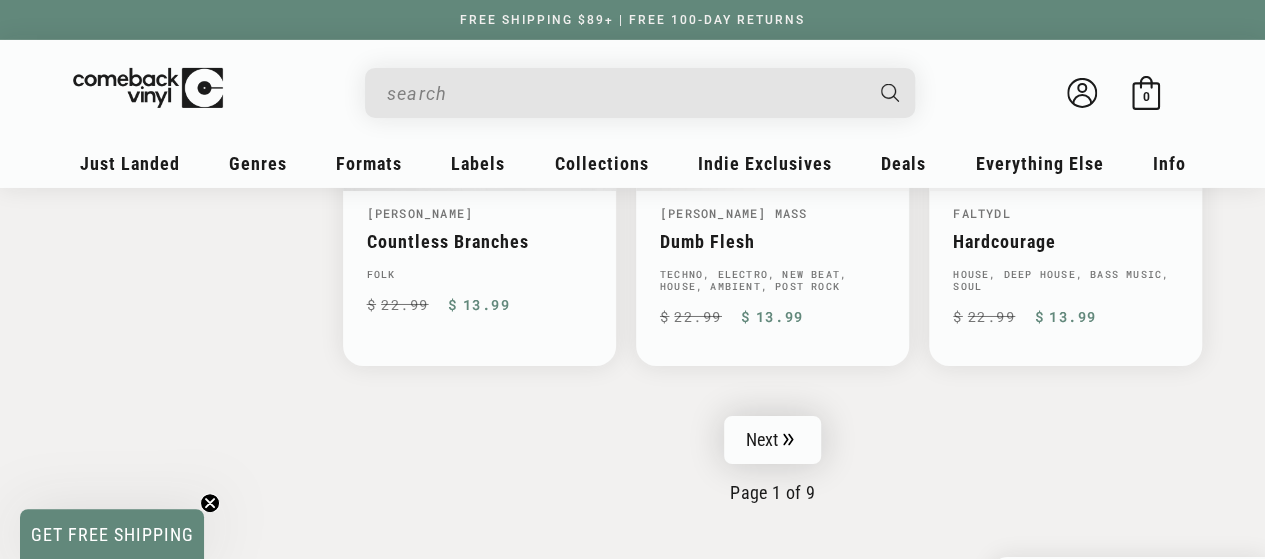 click on "Next" at bounding box center [773, 440] 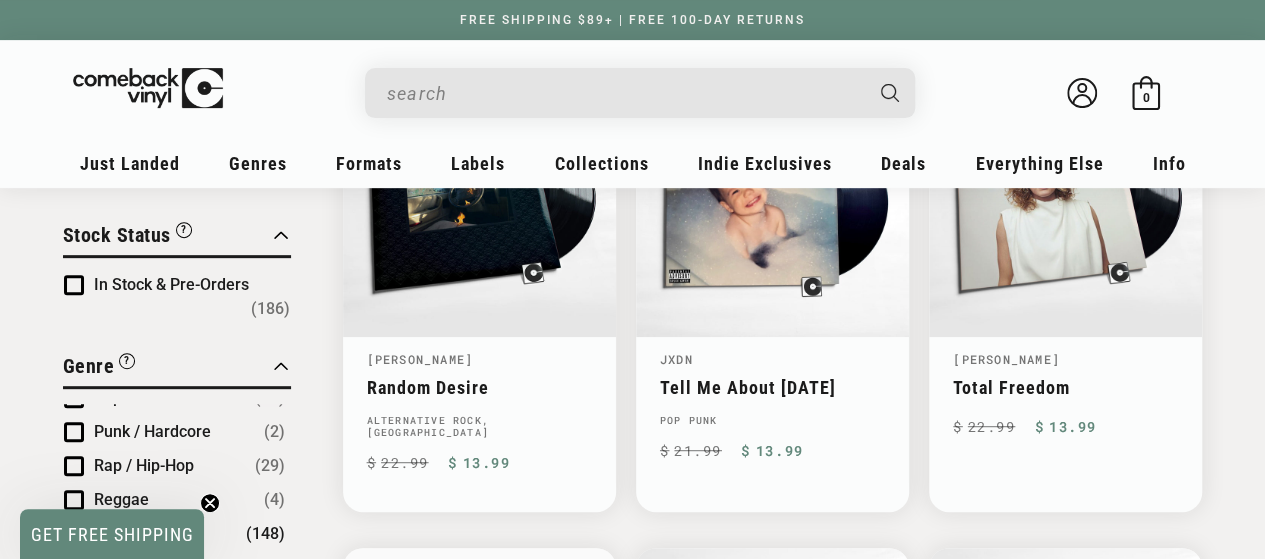 scroll, scrollTop: 359, scrollLeft: 0, axis: vertical 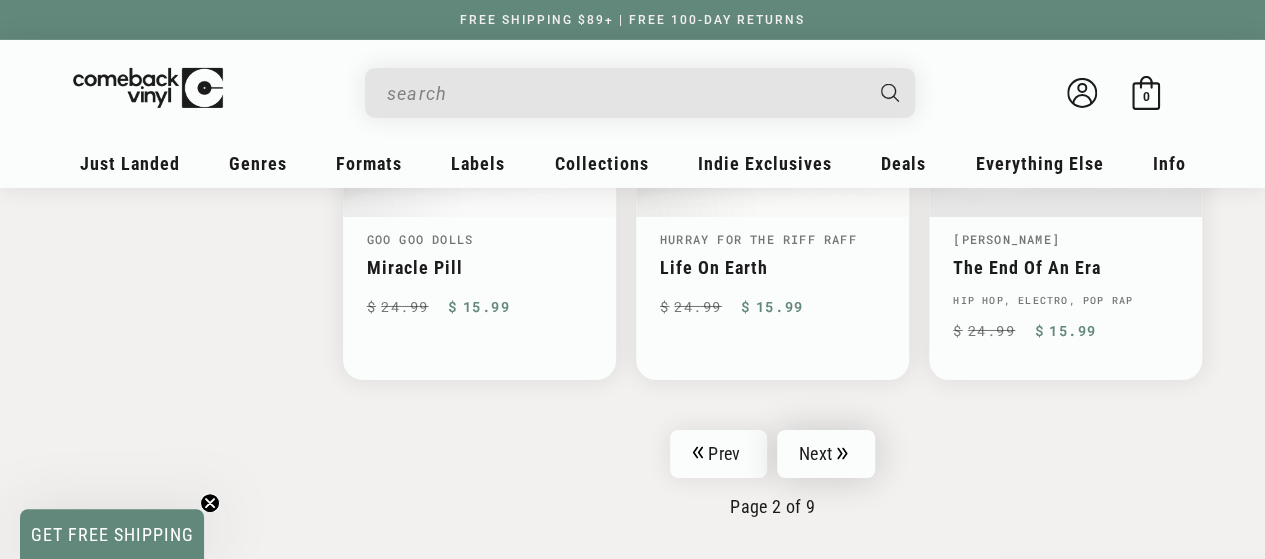 click on "Next" at bounding box center (826, 454) 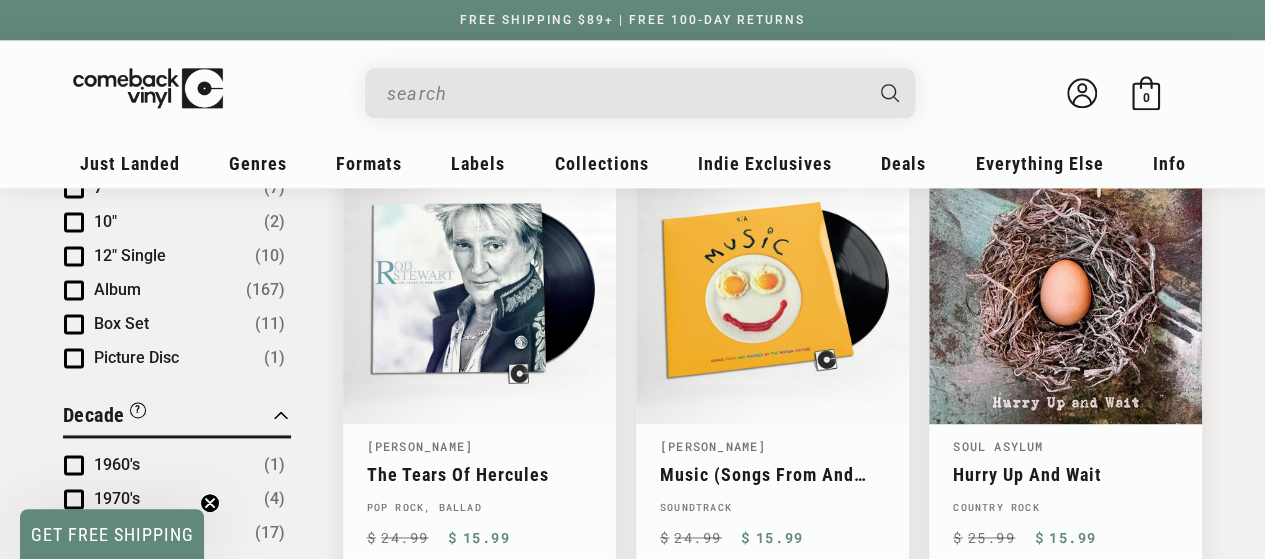 scroll, scrollTop: 1241, scrollLeft: 0, axis: vertical 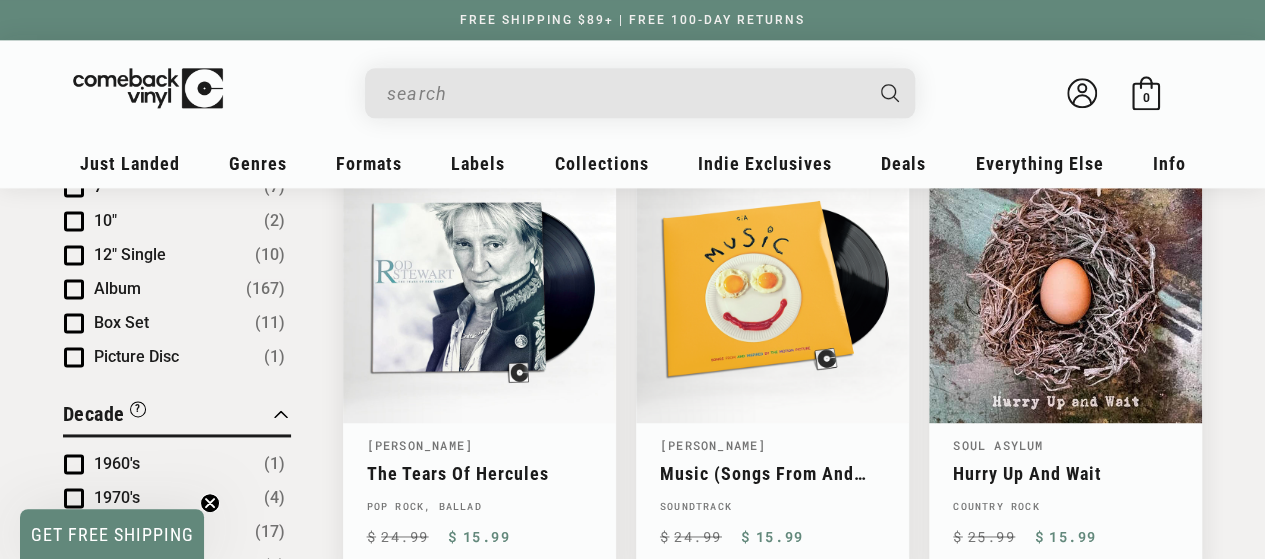 click at bounding box center (624, 93) 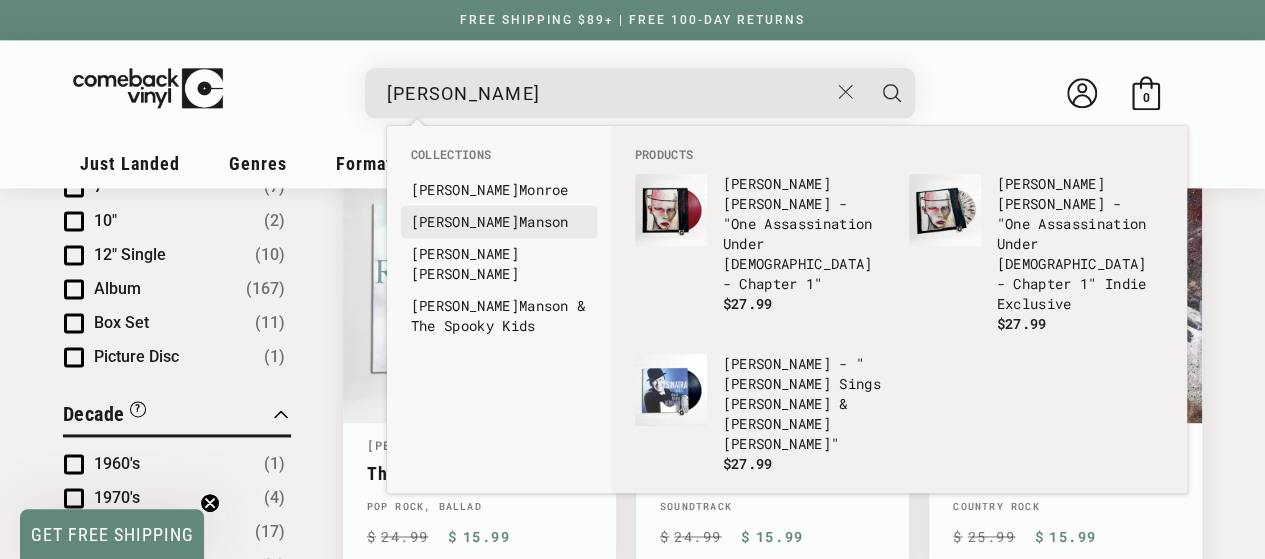 type on "marilyn" 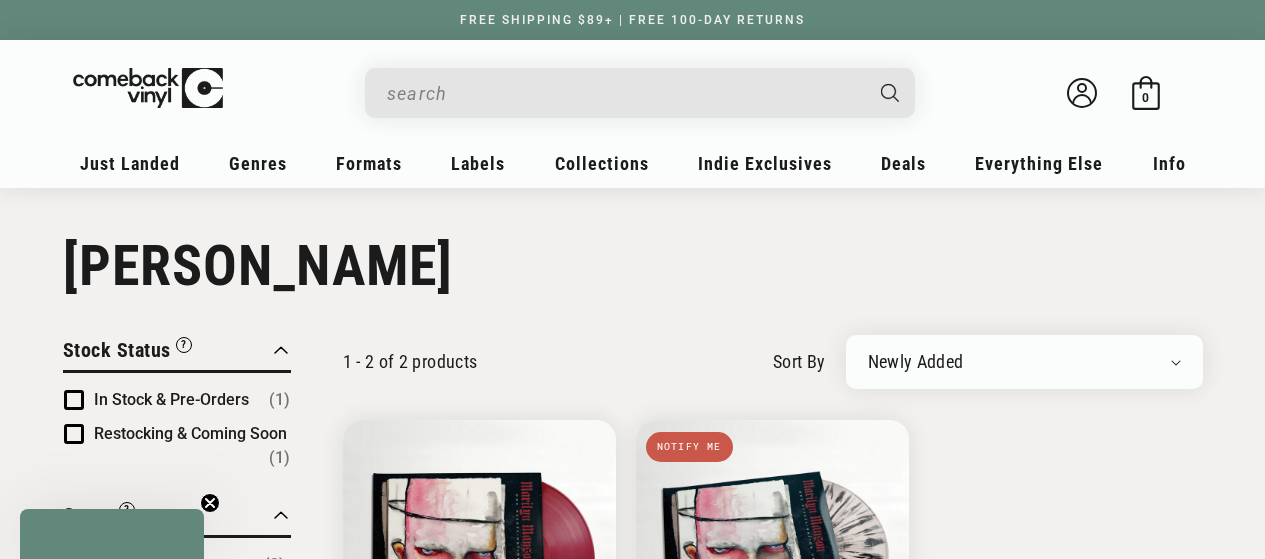 scroll, scrollTop: 0, scrollLeft: 0, axis: both 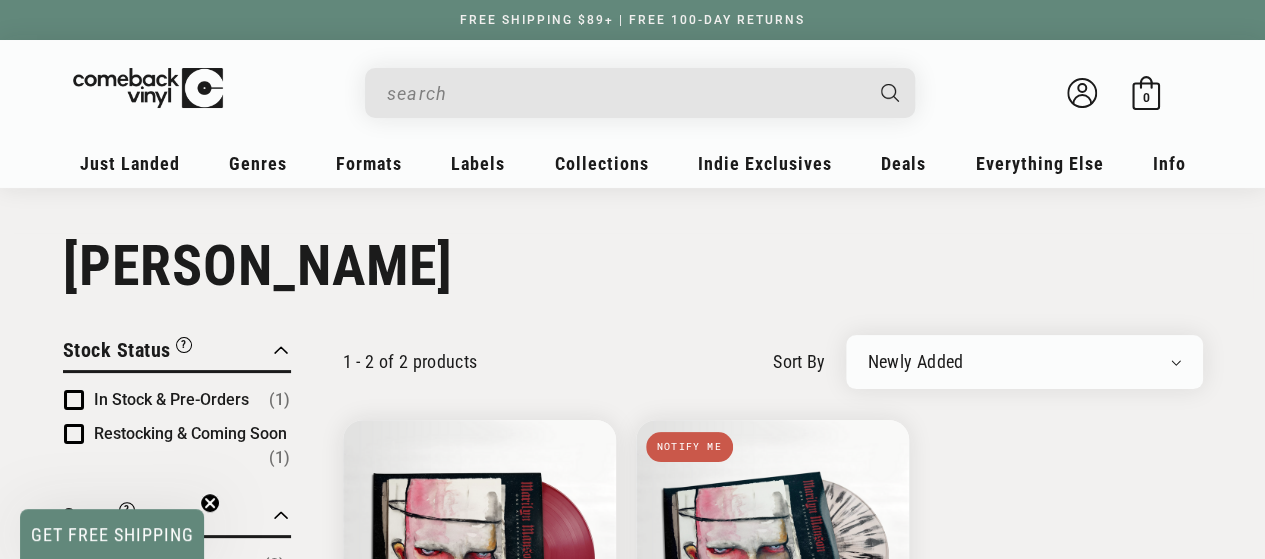 click on "Newly Added Popularity Artist (A-Z) Price (High To Low) Price (Low To High) Percent Off (High To Low)" at bounding box center (1024, 362) 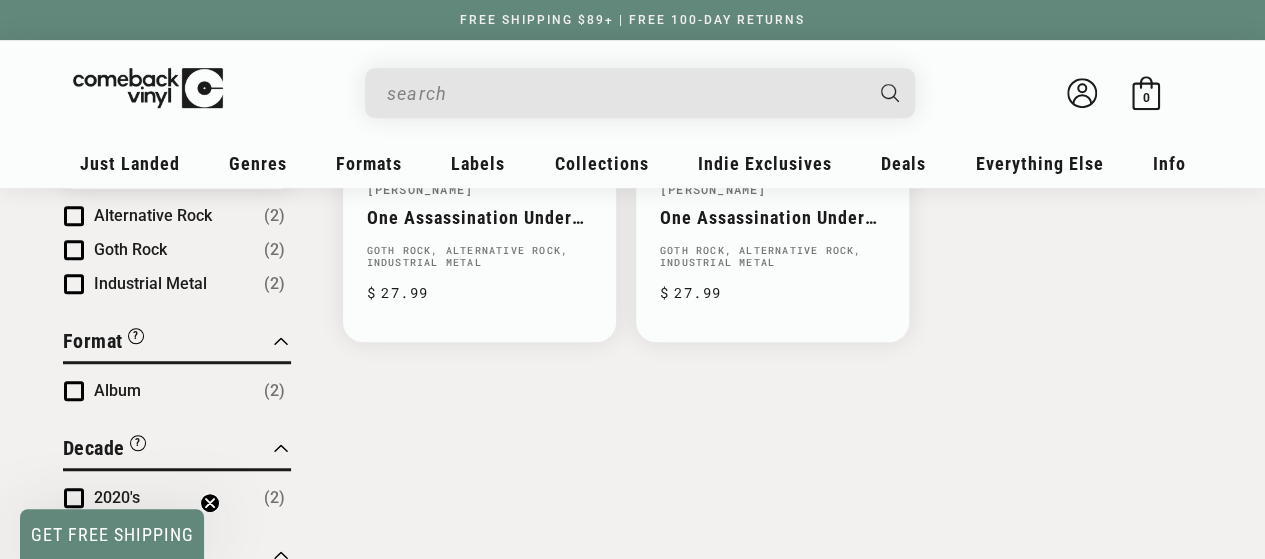 scroll, scrollTop: 528, scrollLeft: 0, axis: vertical 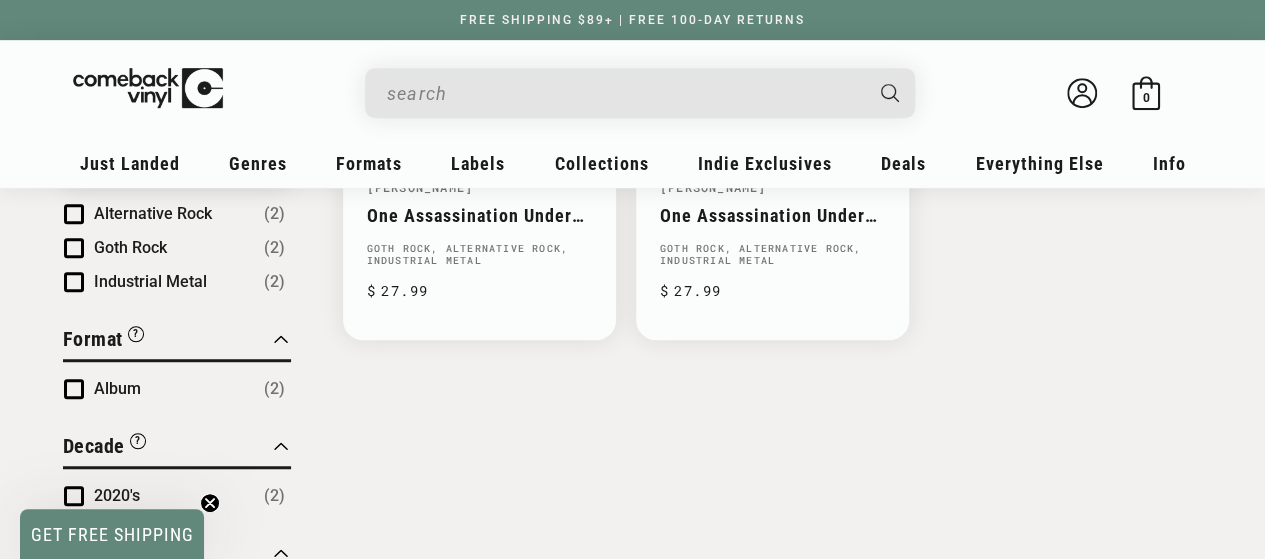 click at bounding box center (624, 93) 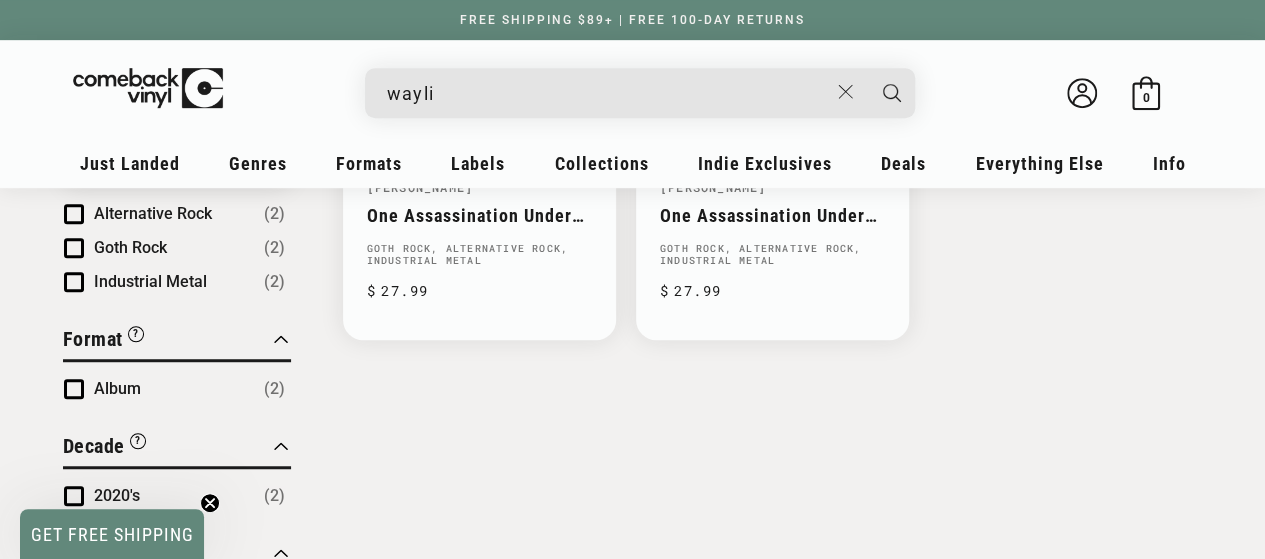 type on "waylio" 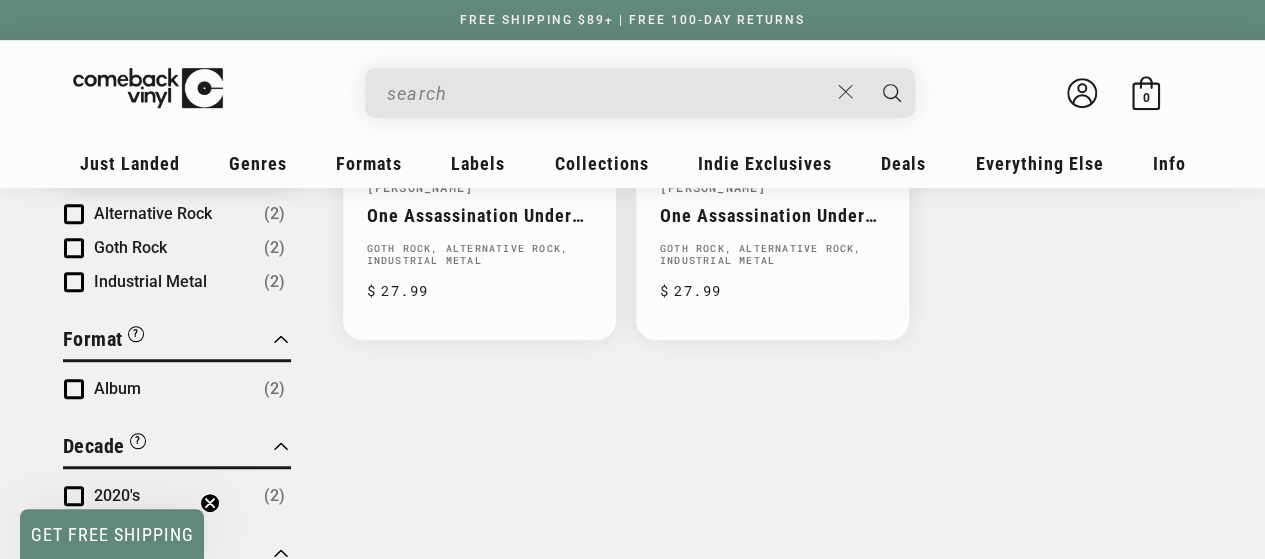 type on "n" 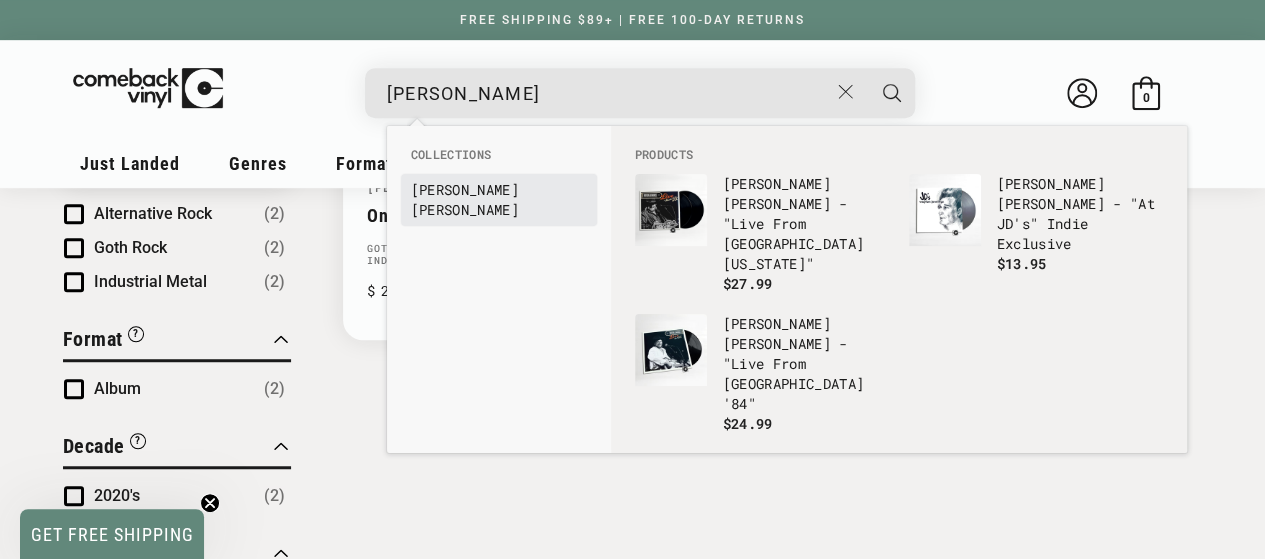 type on "waylon" 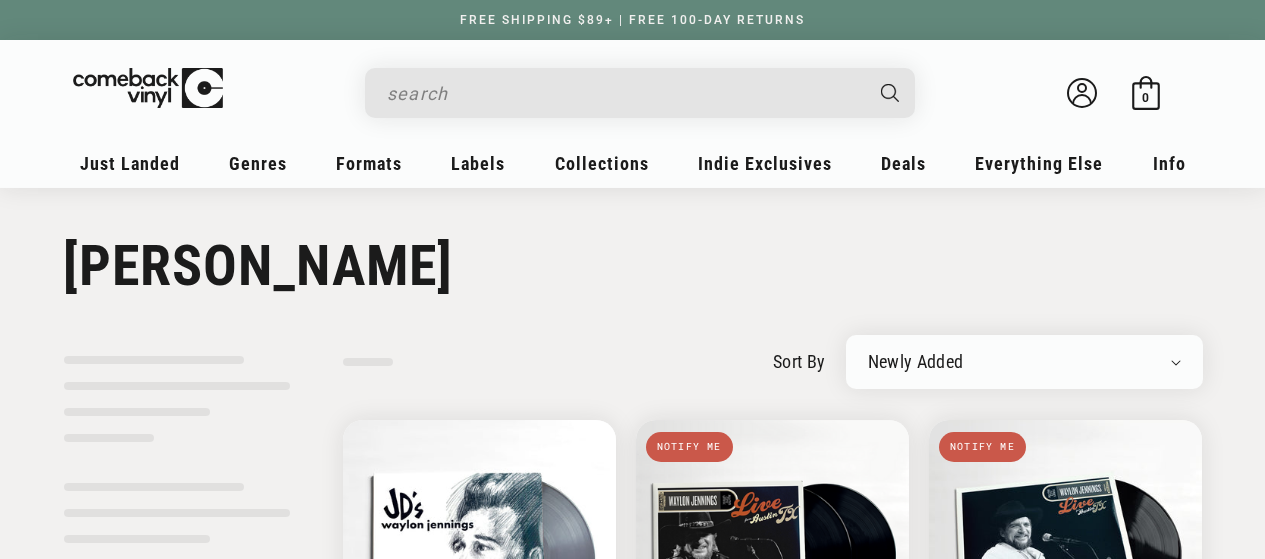 scroll, scrollTop: 0, scrollLeft: 0, axis: both 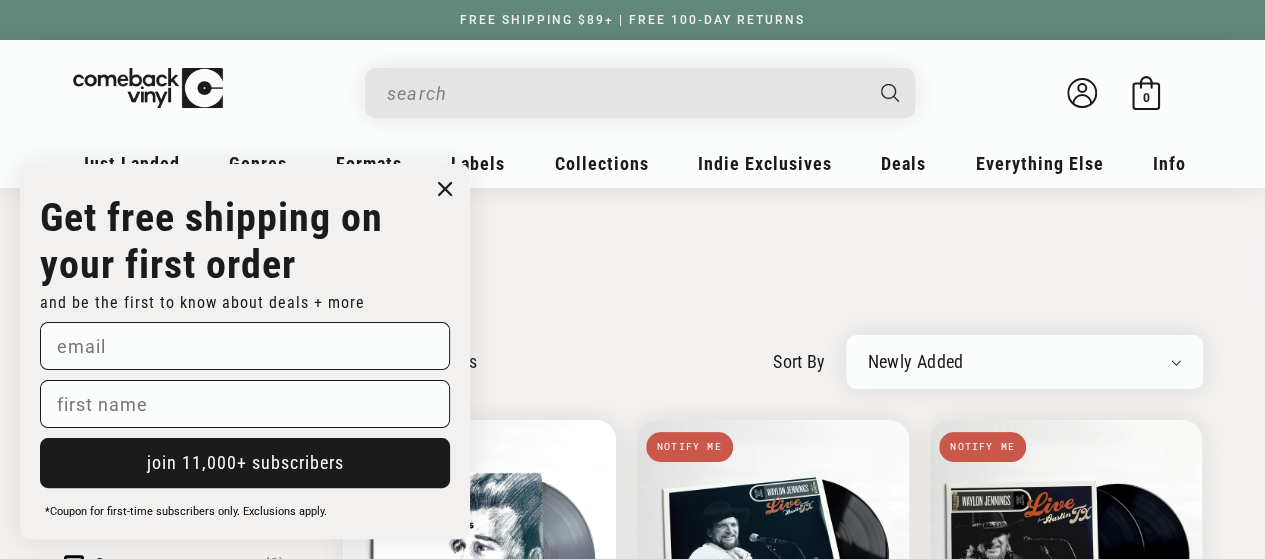click 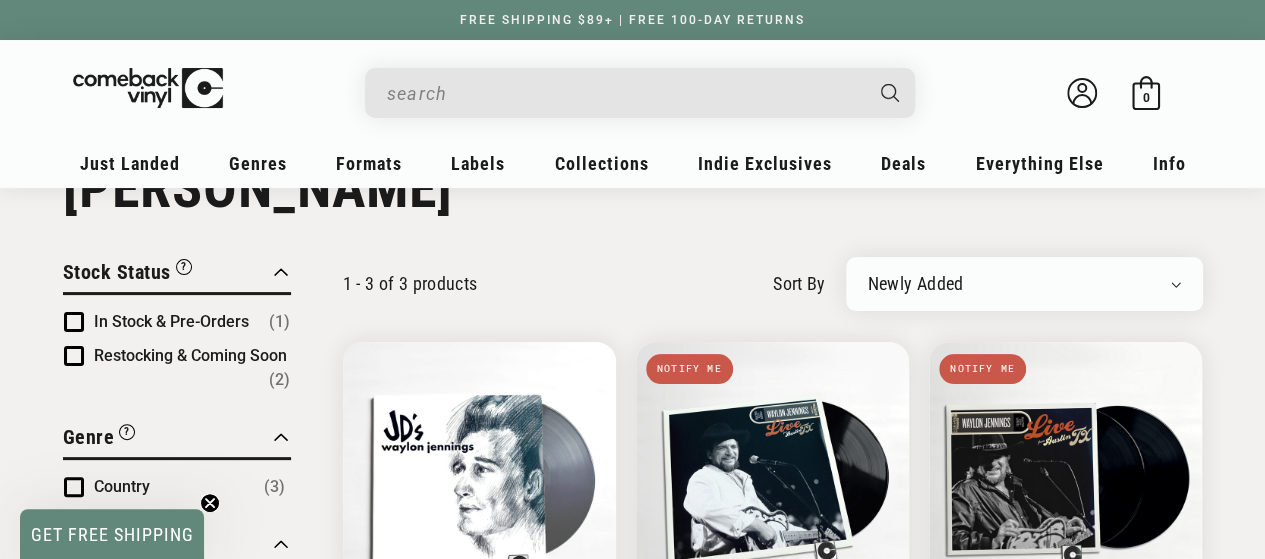 scroll, scrollTop: 76, scrollLeft: 0, axis: vertical 